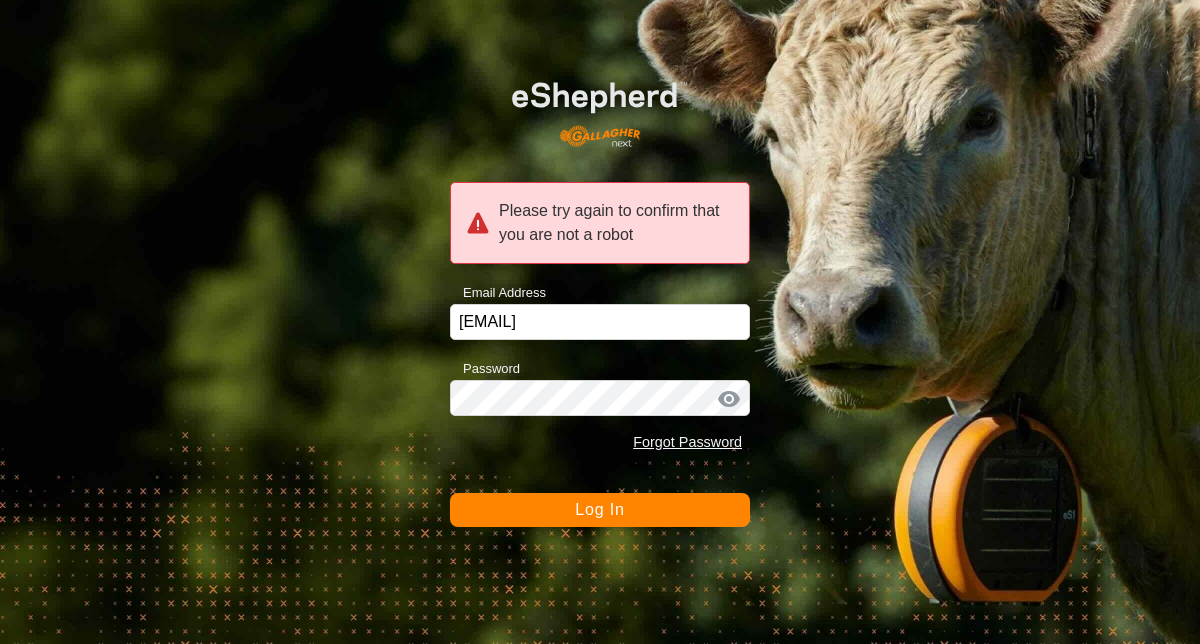 scroll, scrollTop: 0, scrollLeft: 0, axis: both 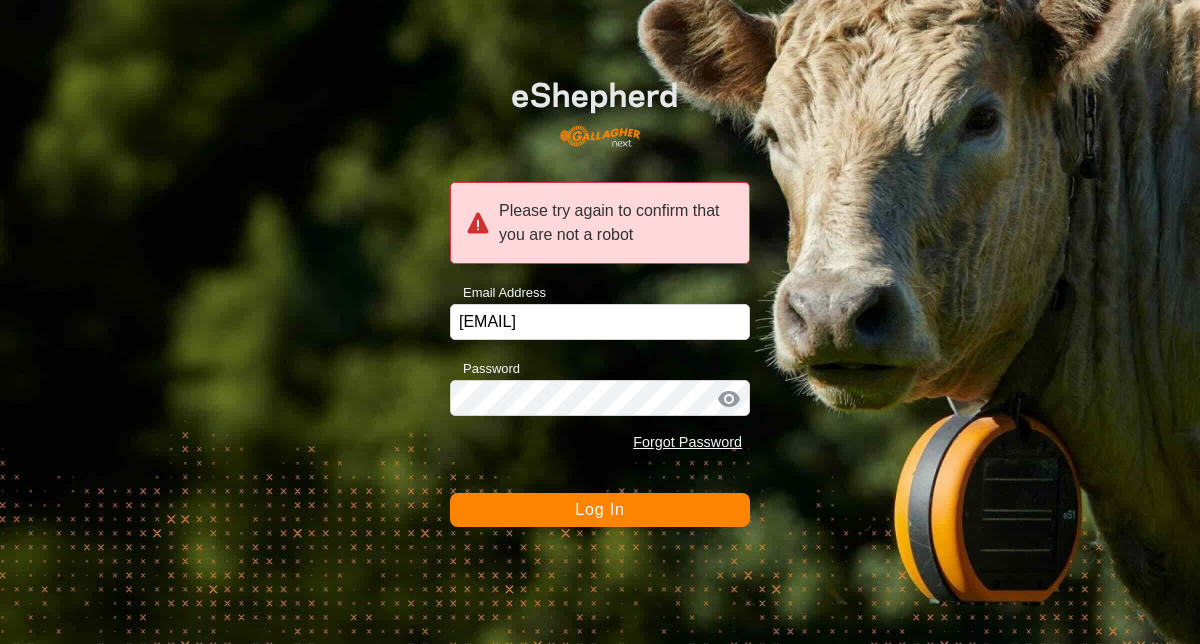 click on "Log In" 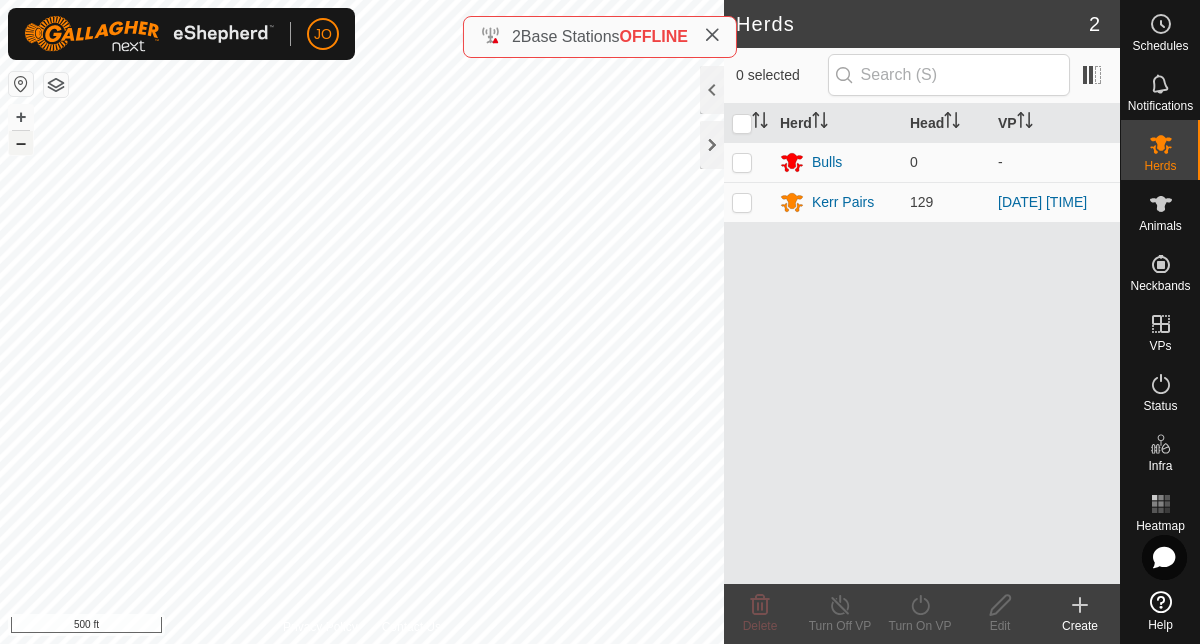 click on "–" at bounding box center [21, 143] 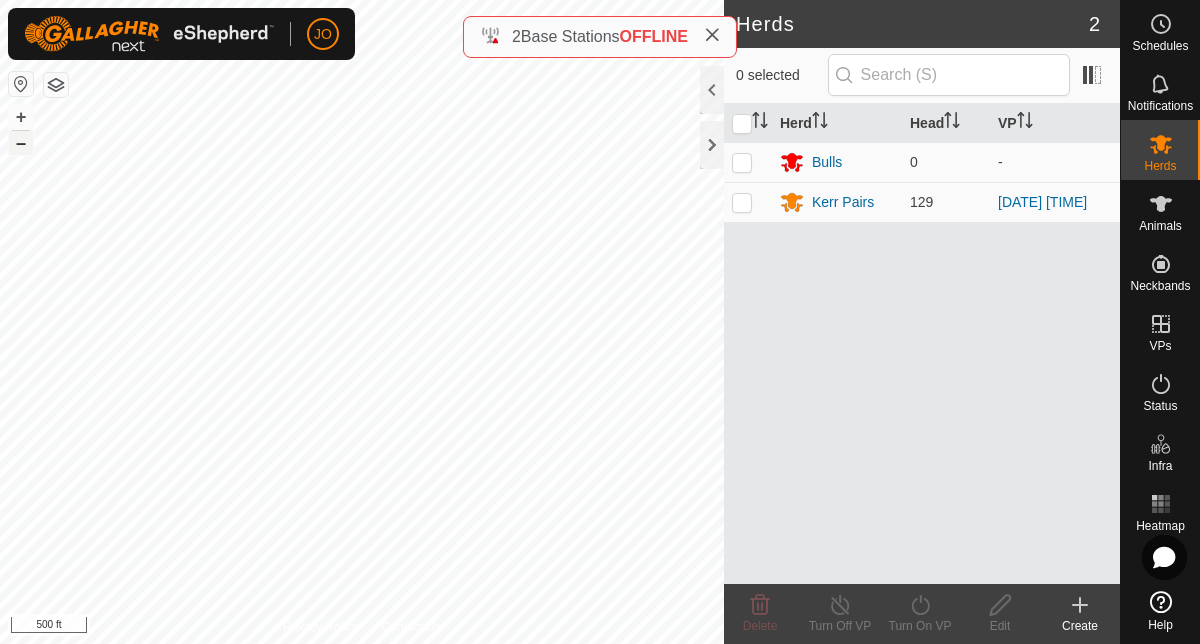 click on "–" at bounding box center (21, 143) 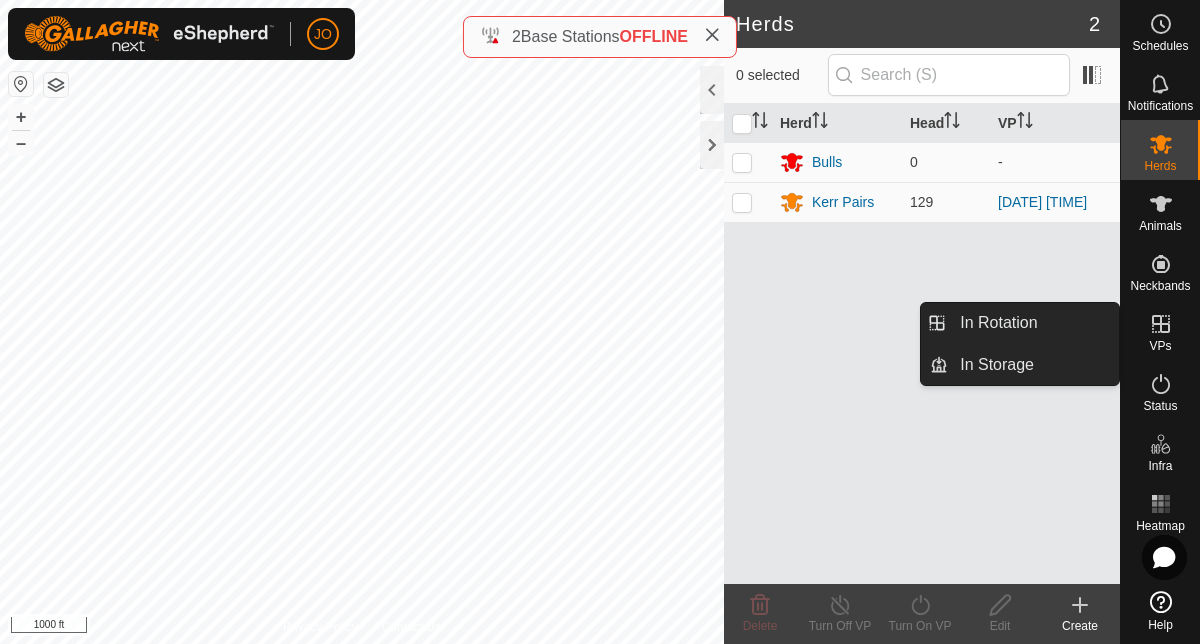 click 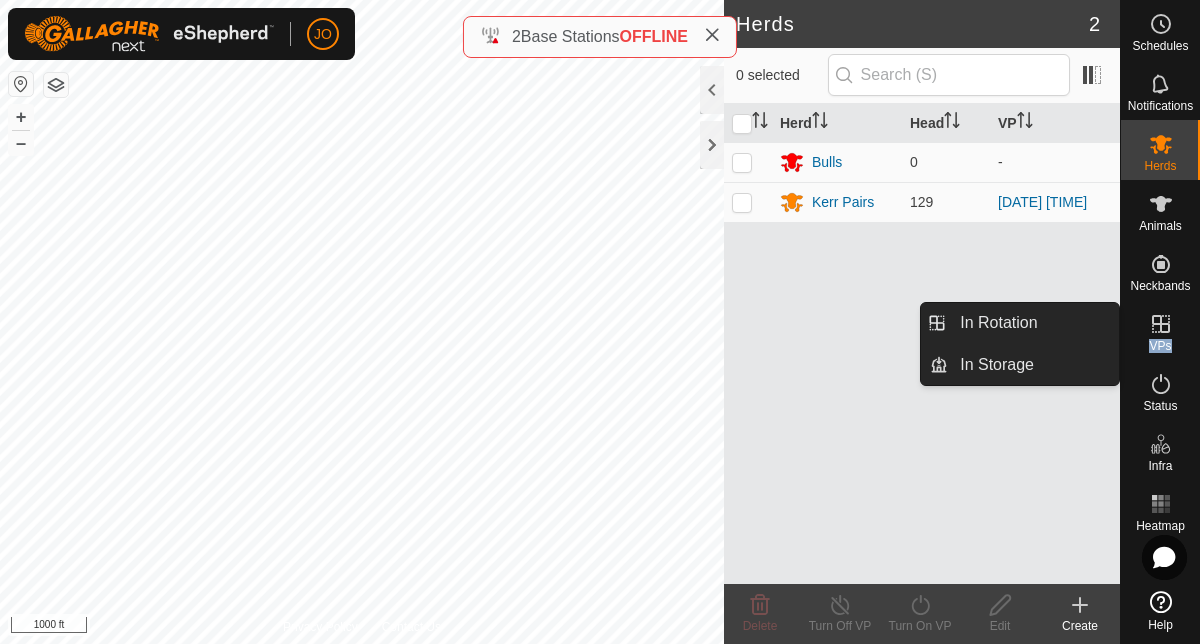 click 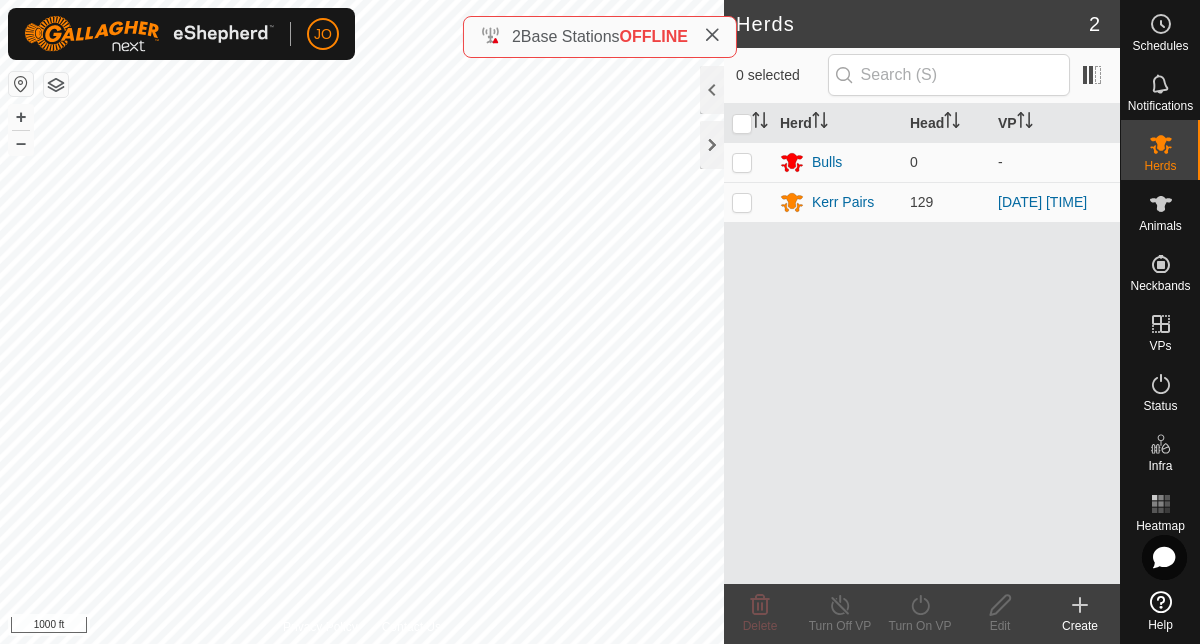 click on "Herd   Head   VP  Bulls 0  -  Kerr Pairs 129 2025-06-18 173939" at bounding box center (922, 344) 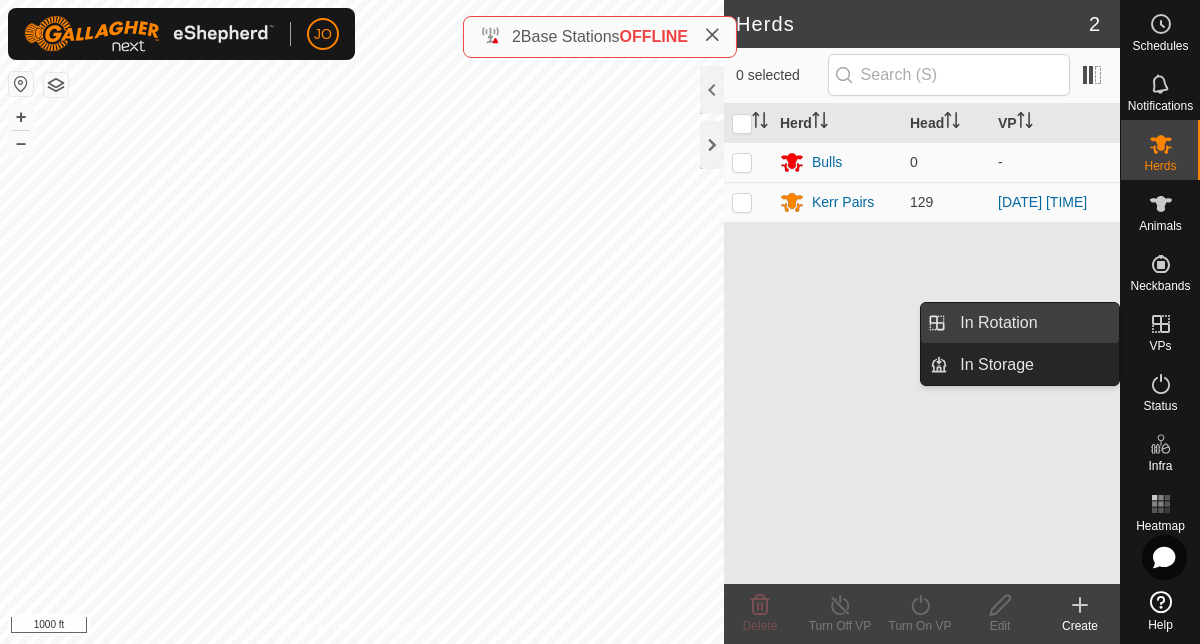 click on "In Rotation" at bounding box center (1033, 323) 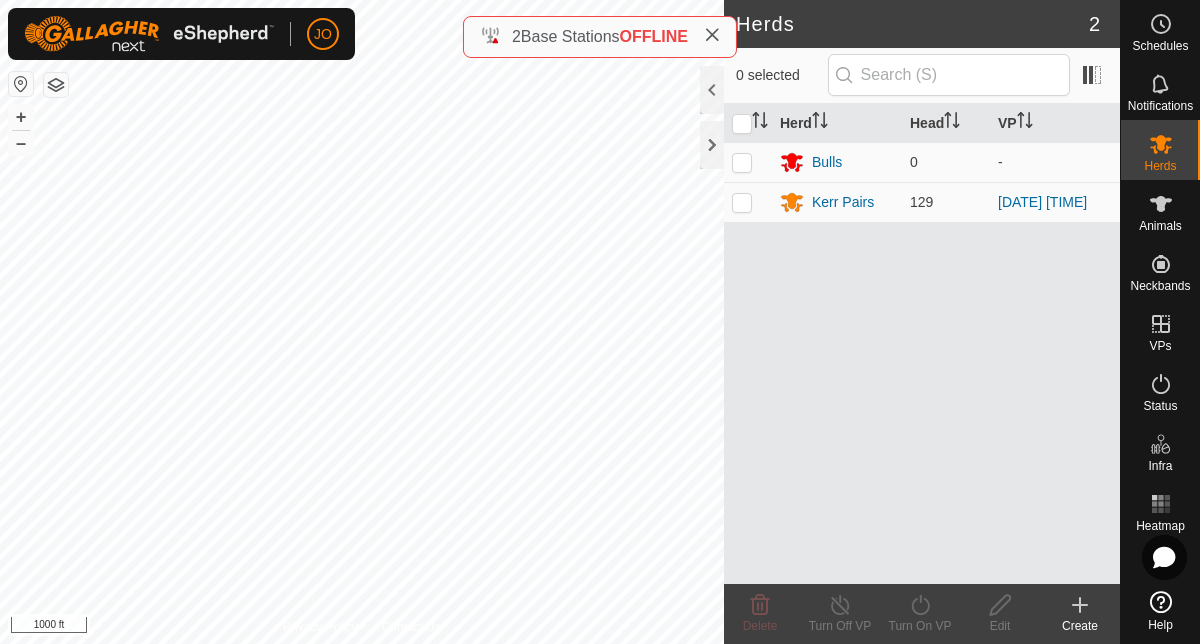 click on "In Rotation" at bounding box center (998, 323) 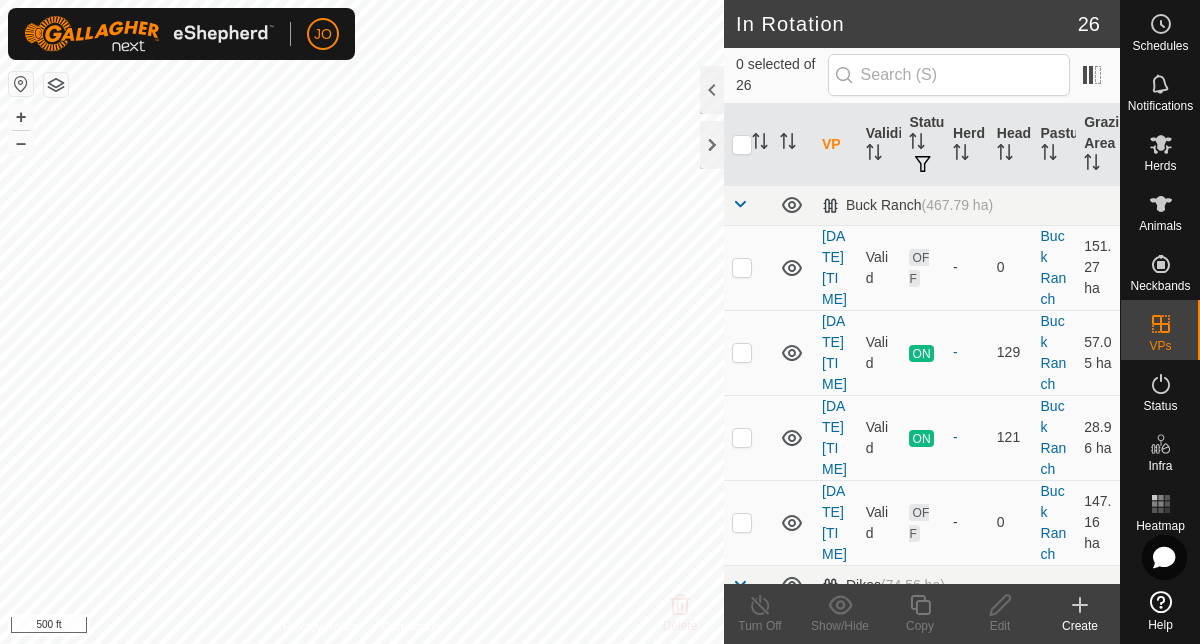 scroll, scrollTop: 0, scrollLeft: 0, axis: both 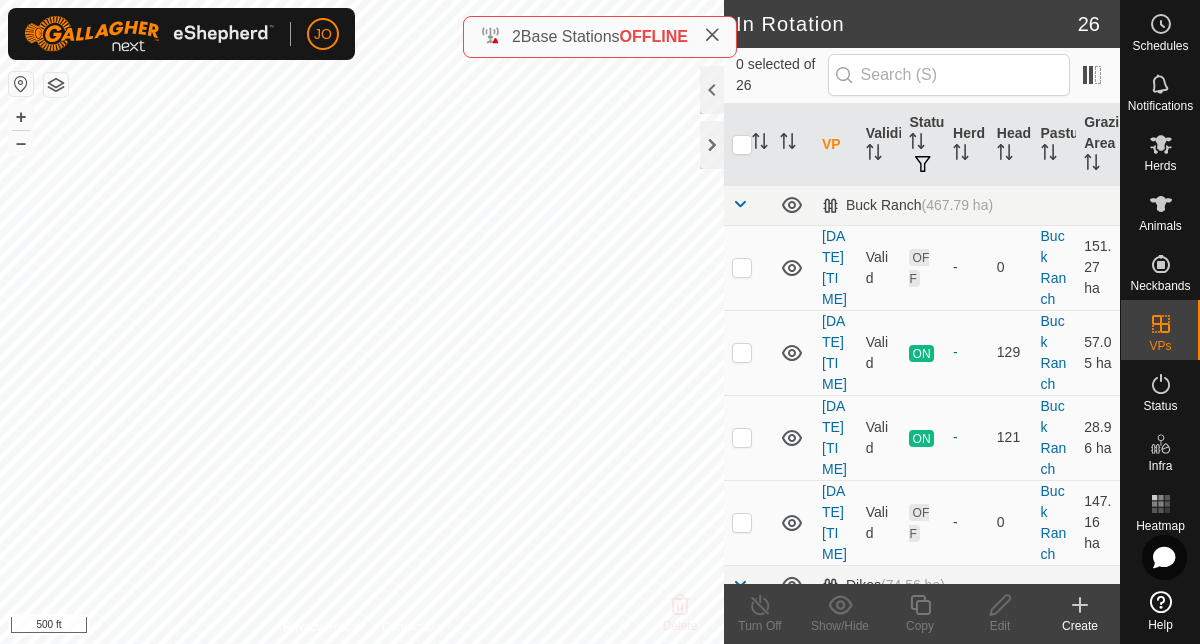 click 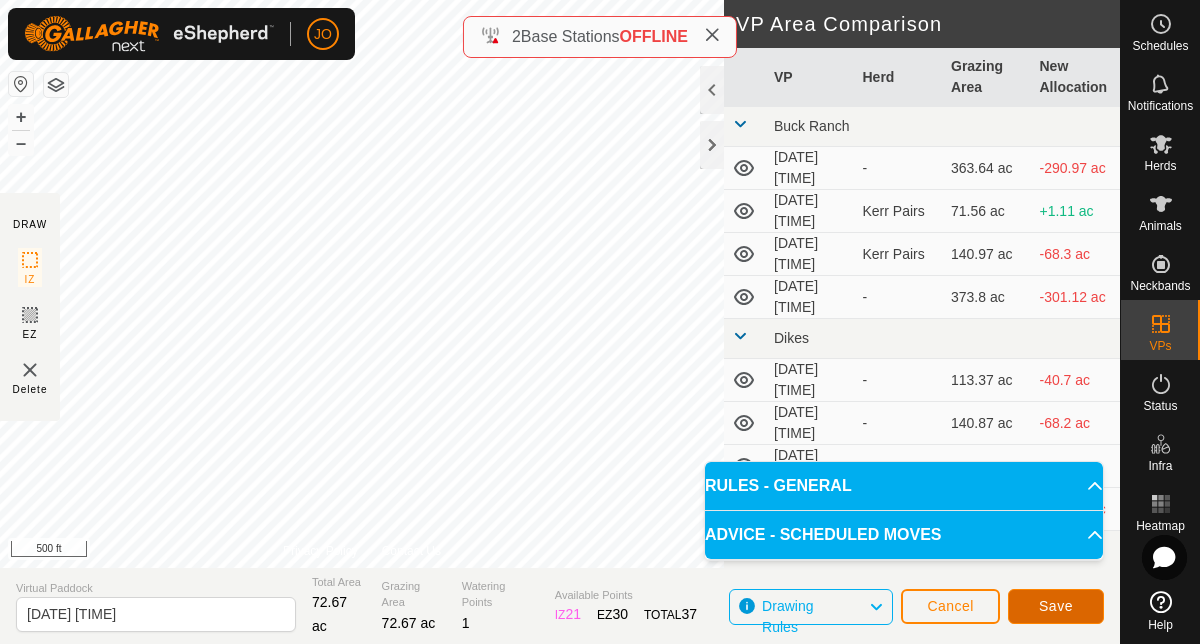 click on "Save" 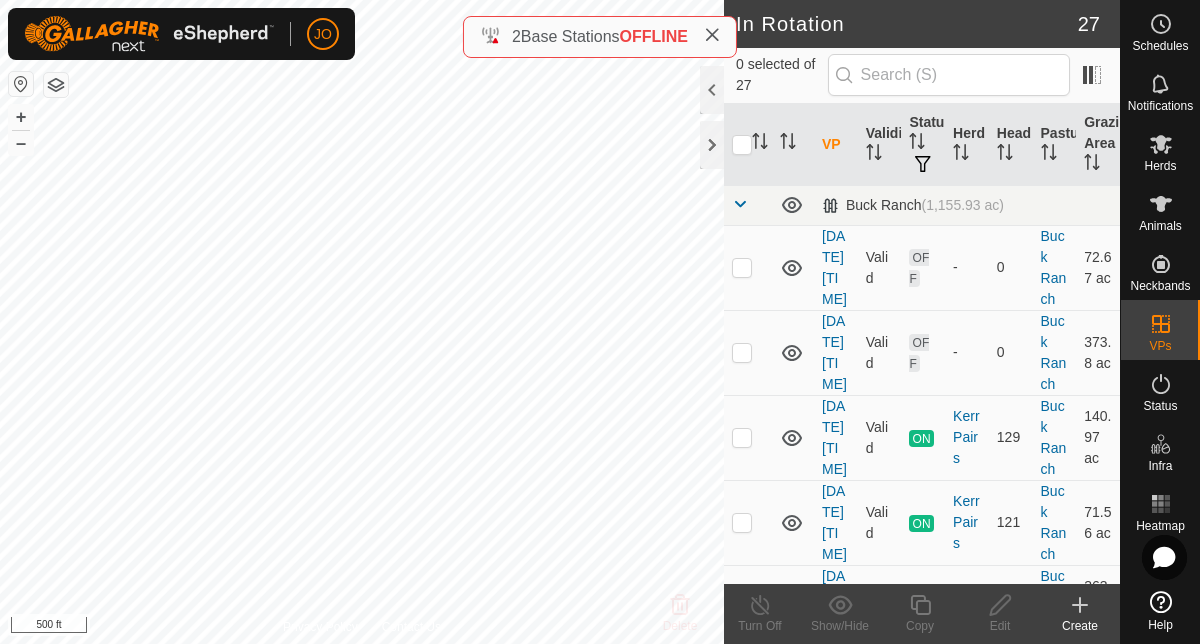 checkbox on "true" 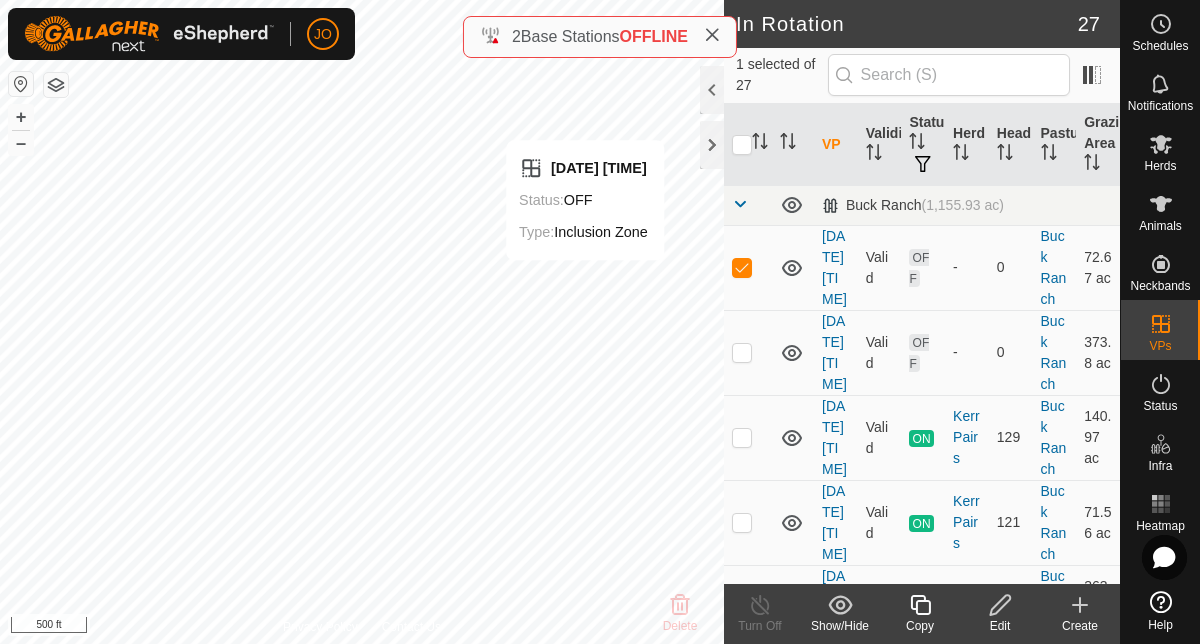 click 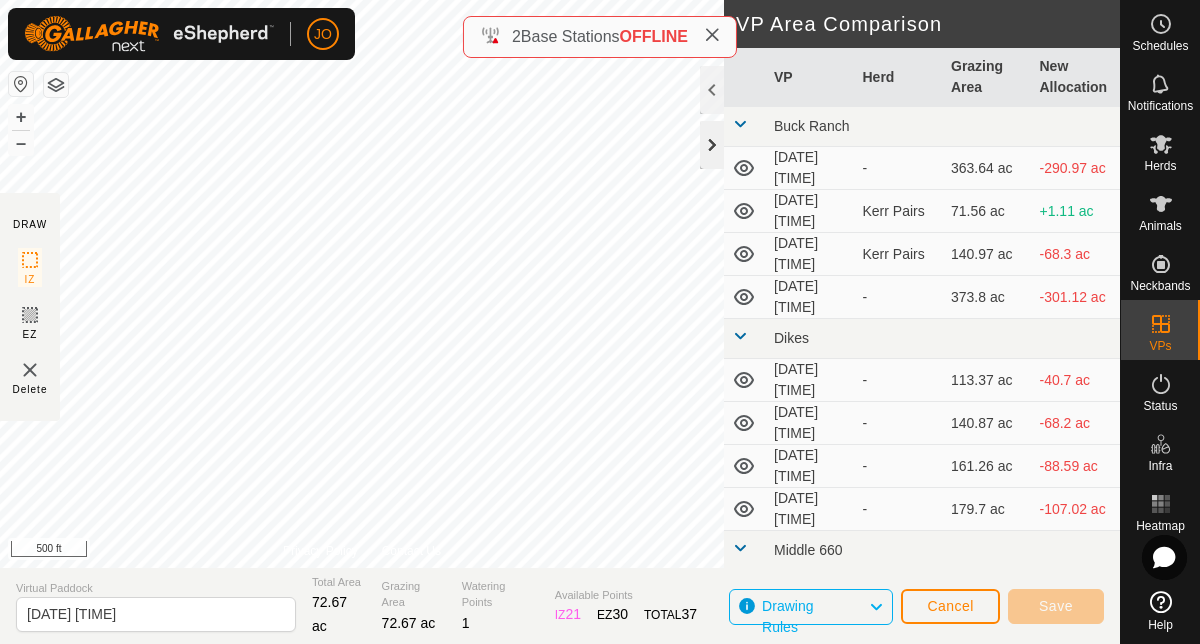 click on "DRAW IZ EZ Delete Privacy Policy Contact Us + – ⇧ i 500 ft VP Area Comparison     VP   Herd   Grazing Area   New Allocation  Buck Ranch   [DATE] [TIME]   -  363.64 ac  -290.97 ac  [DATE] [TIME]   Kerr Pairs   71.56 ac  +1.11 ac  [DATE] [TIME]   Kerr Pairs   140.97 ac  -68.3 ac  [DATE] [TIME]  -  373.8 ac  -301.12 ac Dikes  [DATE] [TIME]  -  113.37 ac  -40.7 ac  [DATE] [TIME]  -  140.87 ac  -68.2 ac  [DATE] [TIME]  -  161.26 ac  -88.59 ac  [DATE] [TIME]  -  179.7 ac  -107.02 ac Middle 660  [DATE] [TIME]  -  64.74 ac  +7.93 ac  [DATE] [TIME]  -  59.26 ac  +13.42 ac  Move to west Pasture  -  119.9 ac  -47.22 ac Polygon 8  [DATE] [TIME]  -  310.71 ac  -238.04 ac West 660  [DATE] [TIME]  -  29.7 ac  +42.97 ac  [DATE] [TIME]  -  45.12 ac  +27.55 ac  [DATE] [TIME]  -  61.65 ac  +11.02 ac  [DATE] [TIME]  -  77.32 ac  -4.65 ac  [DATE] [TIME]  -  94.91 ac  -22.24 ac  [DATE] [TIME]  -  115.13 ac  -42.45 ac  [DATE] [TIME]  -  148.78 ac  -76.11 ac" 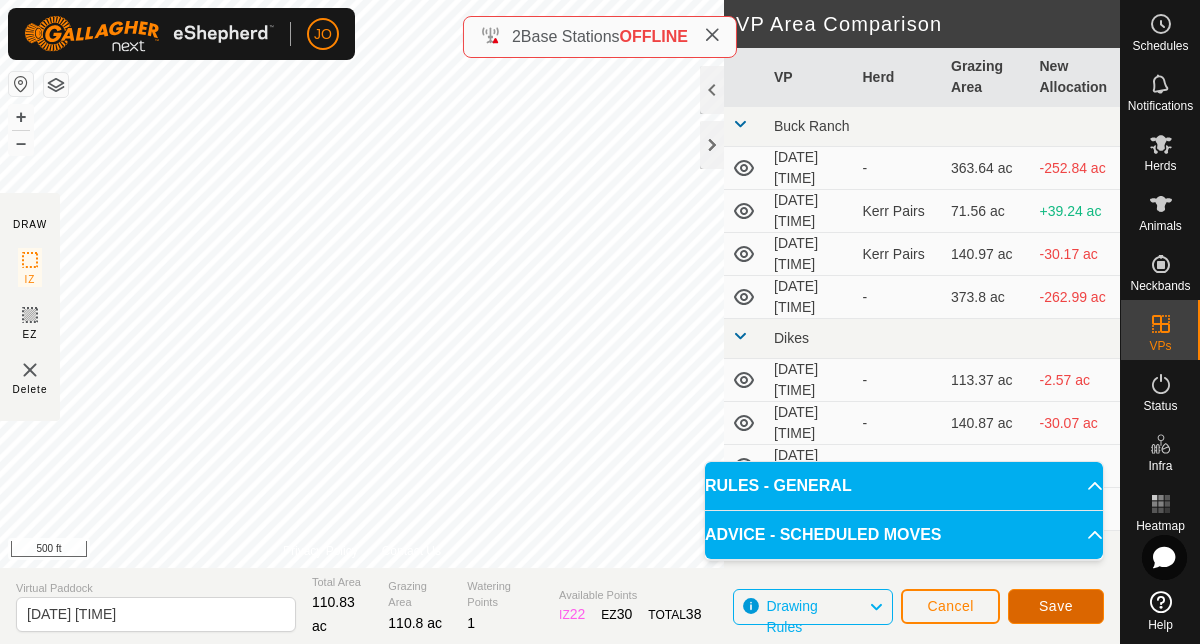 click on "Save" 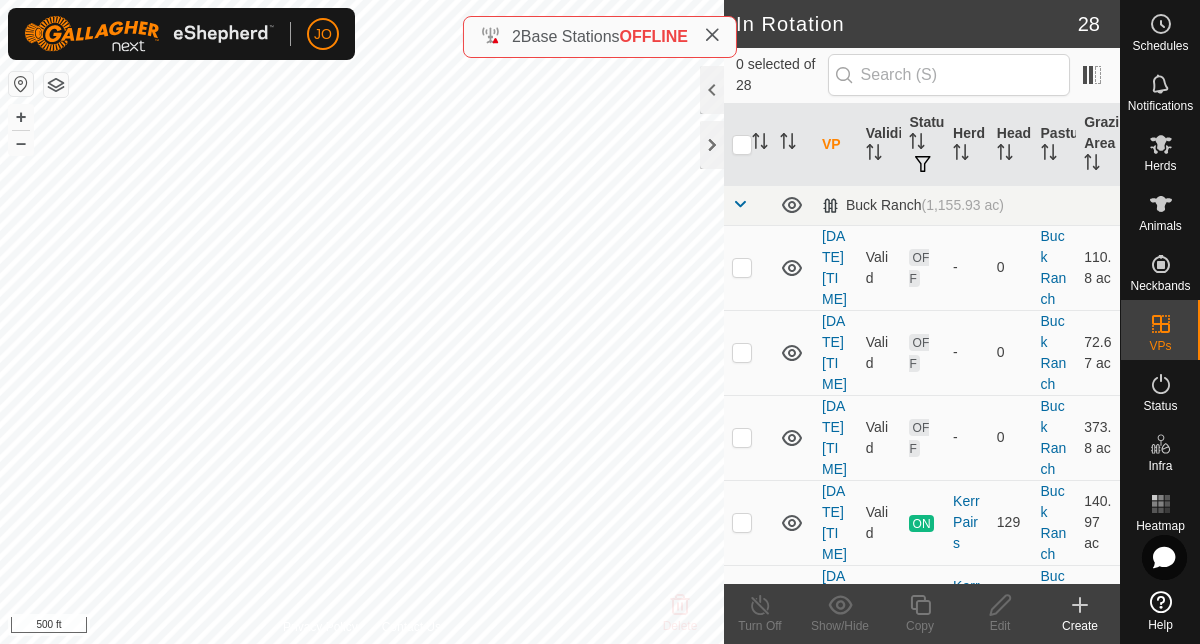 checkbox on "true" 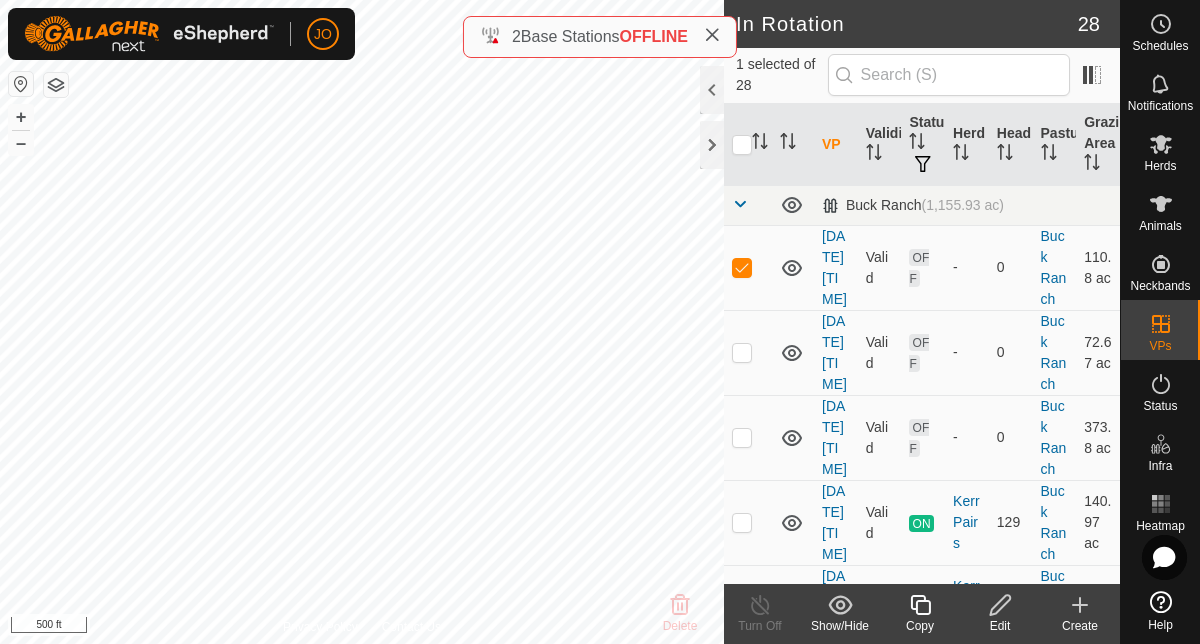 click 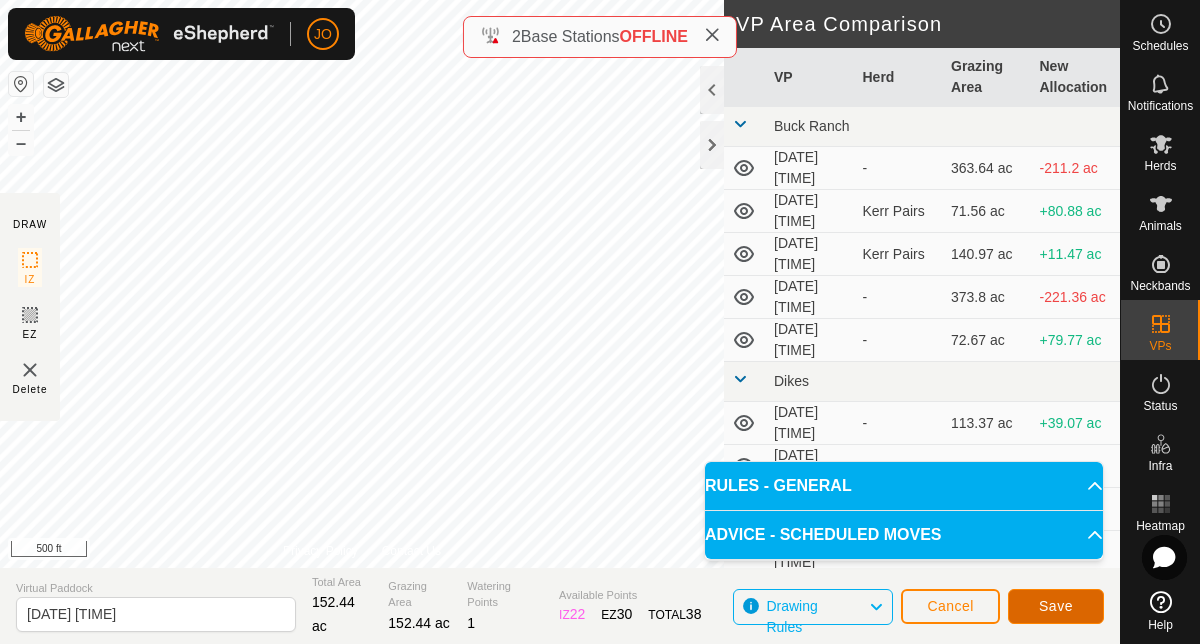 click on "Save" 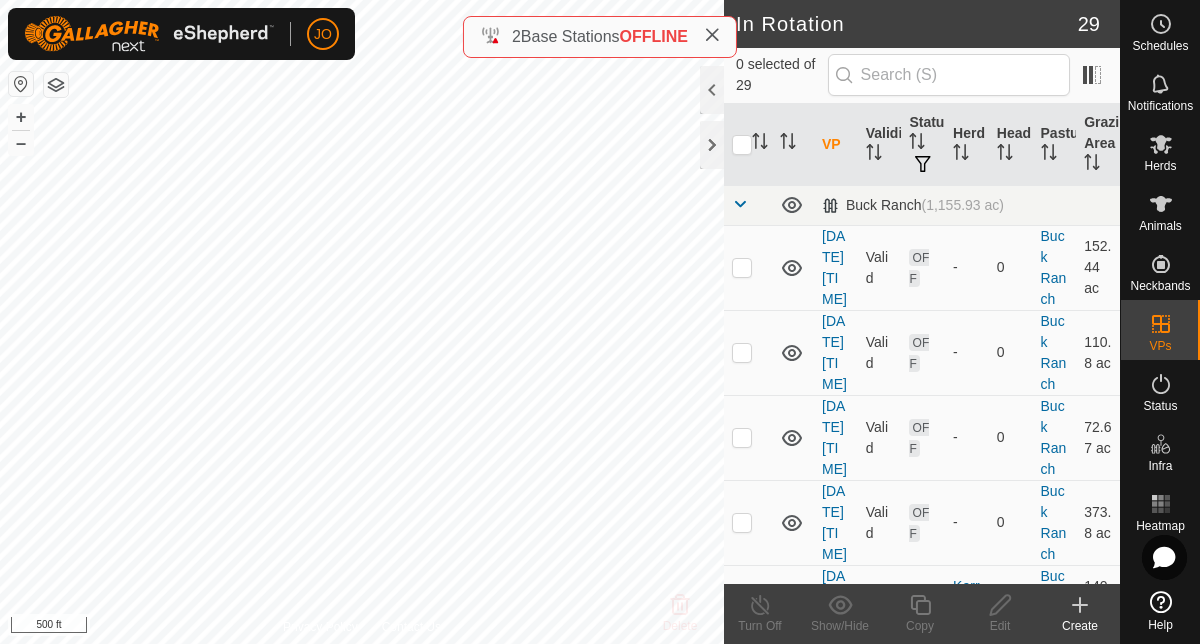 checkbox on "true" 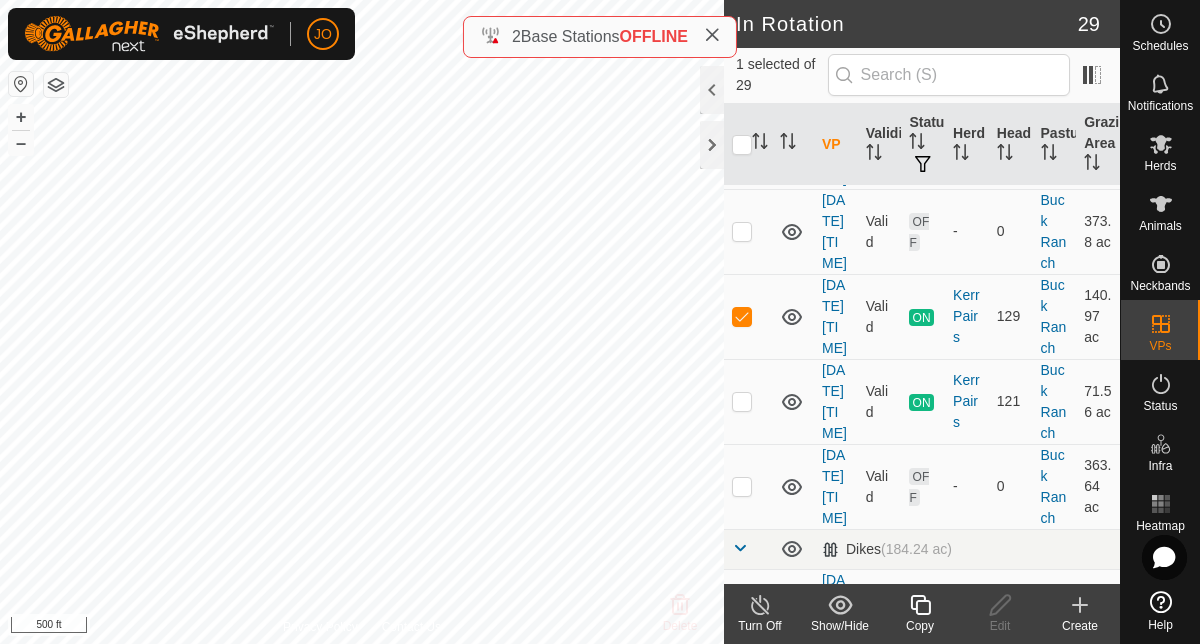 scroll, scrollTop: 271, scrollLeft: 0, axis: vertical 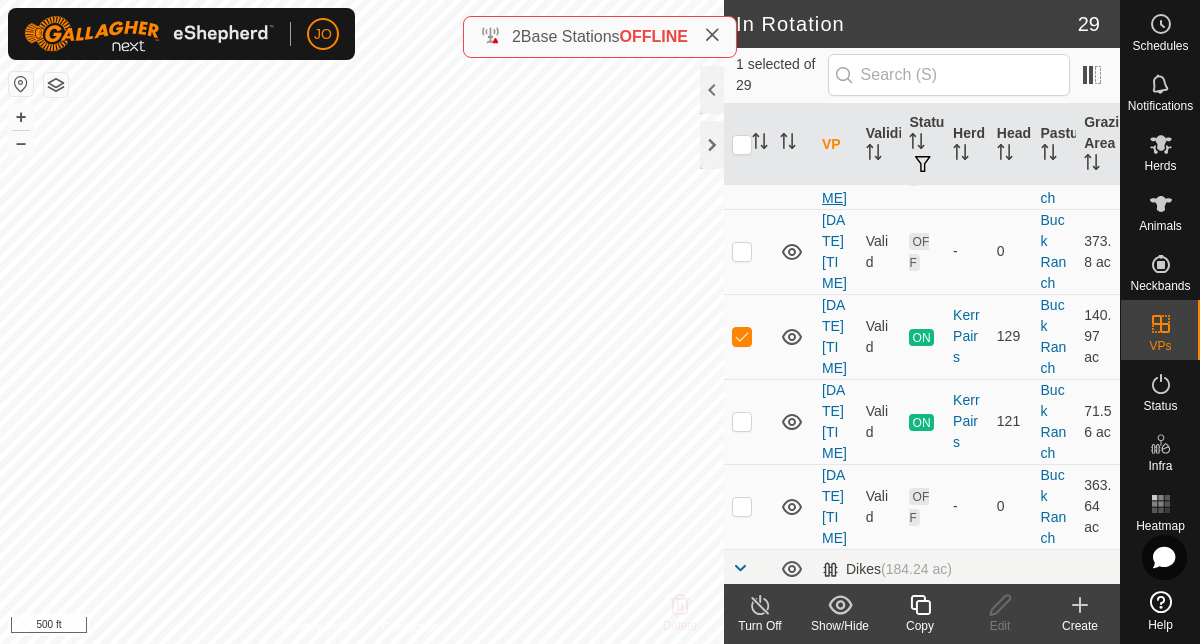 click on "[DATE] [TIME]" at bounding box center (834, 166) 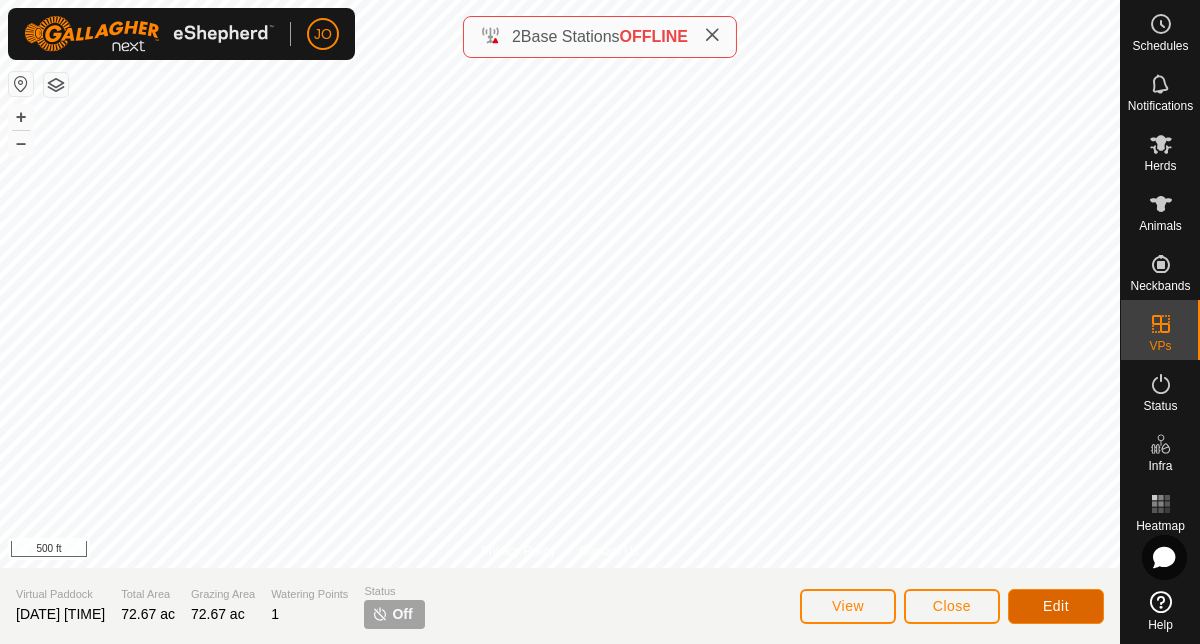 click on "Edit" 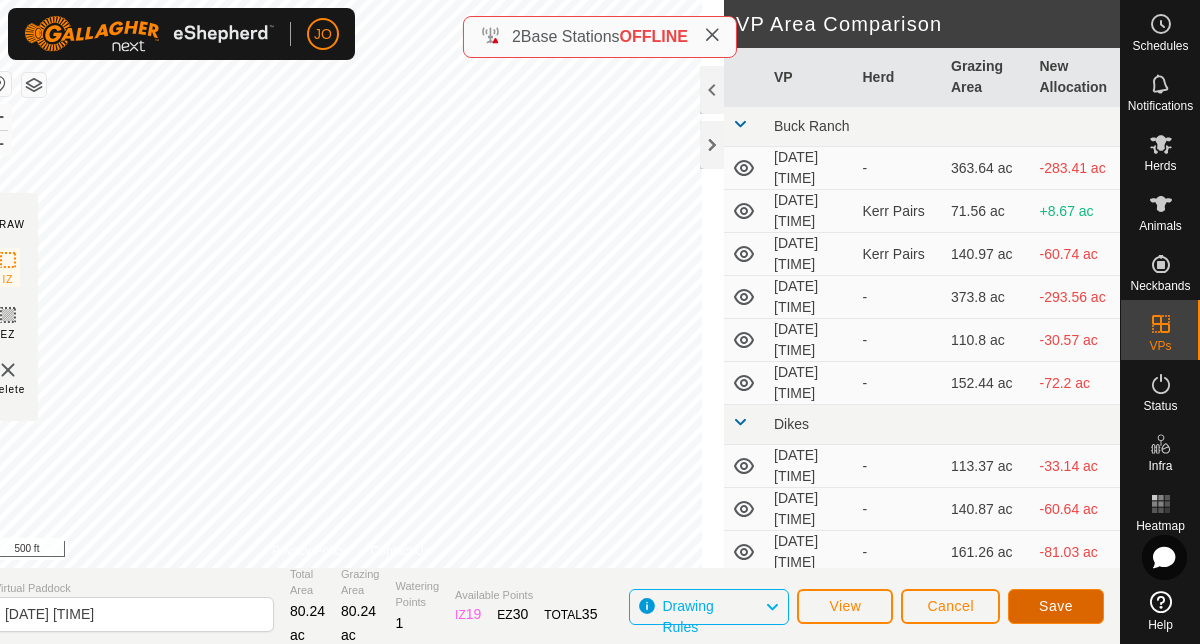 click on "Save" 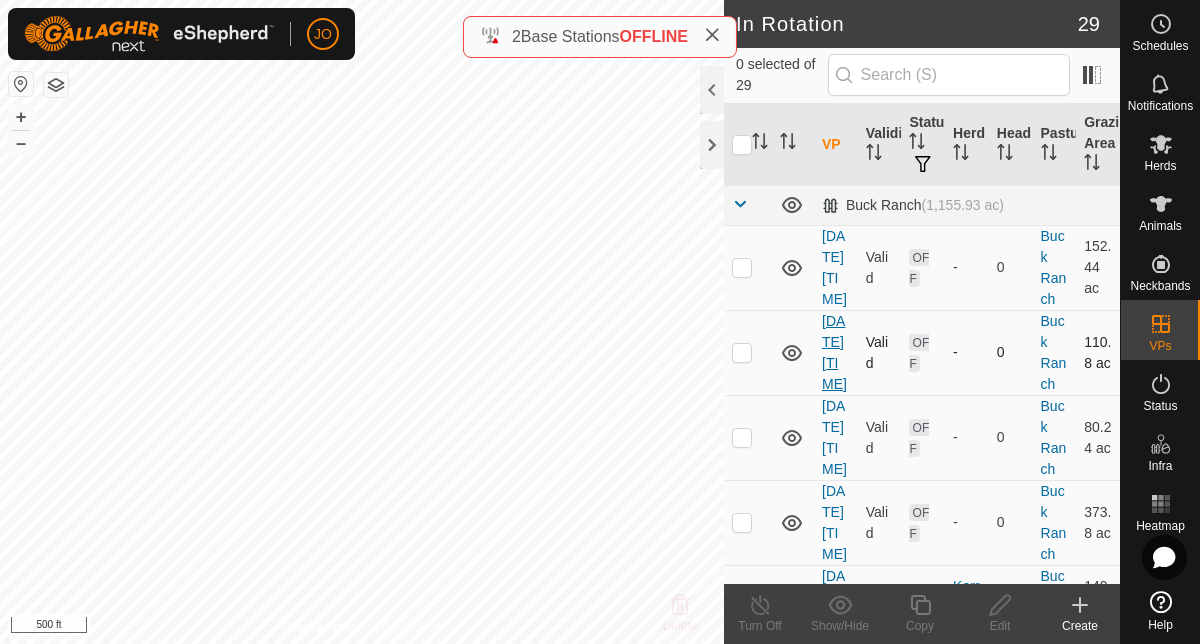 click on "[DATE] [TIME]" at bounding box center [834, 352] 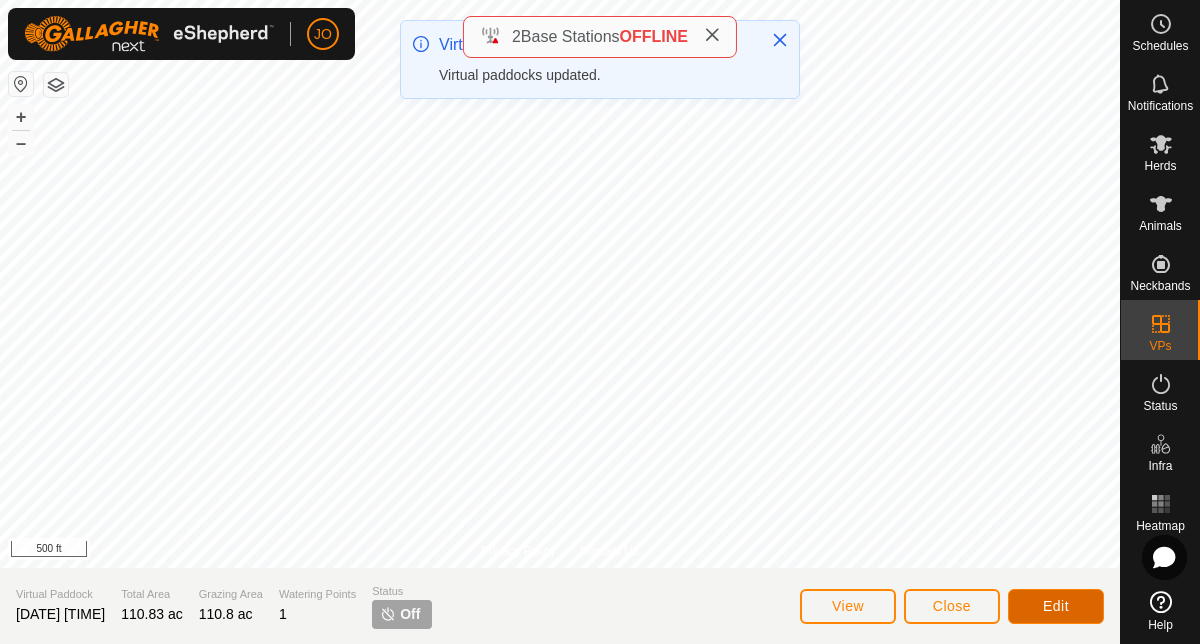click on "Edit" 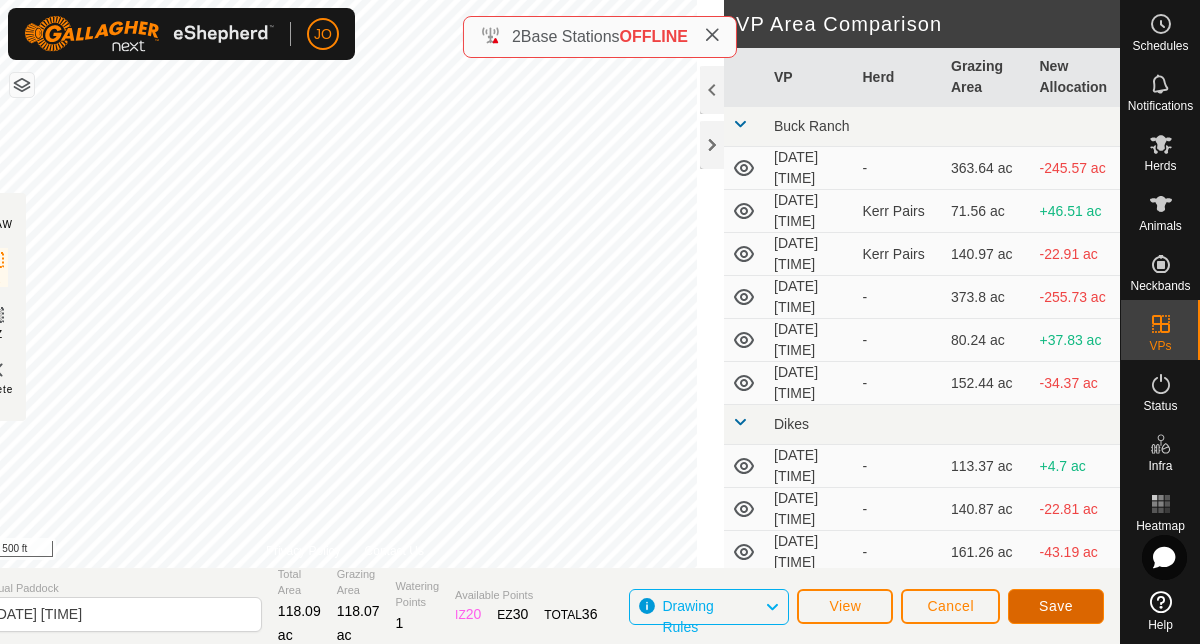 click on "Save" 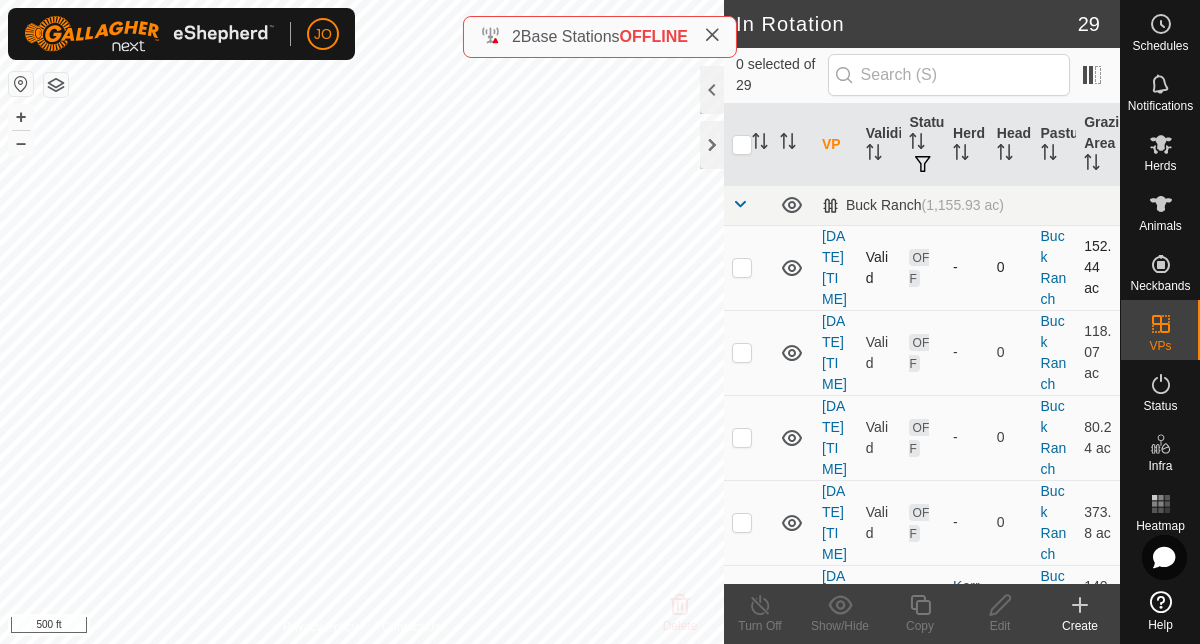 click on "[DATE] [TIME]" at bounding box center [836, 267] 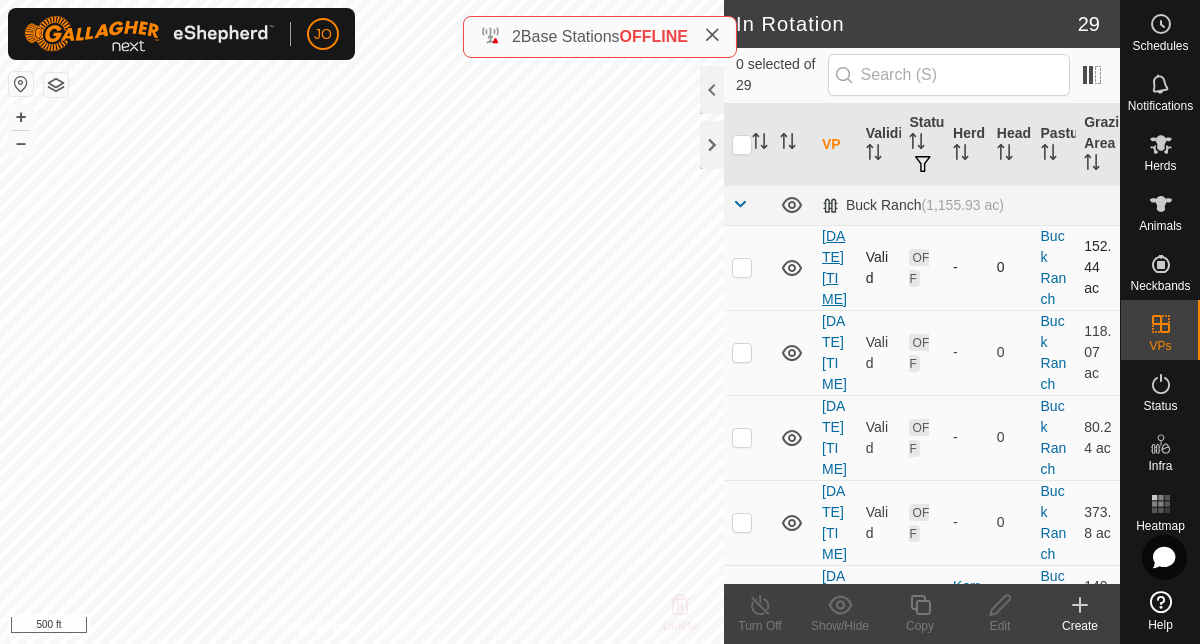 click on "[DATE] [TIME]" at bounding box center [834, 267] 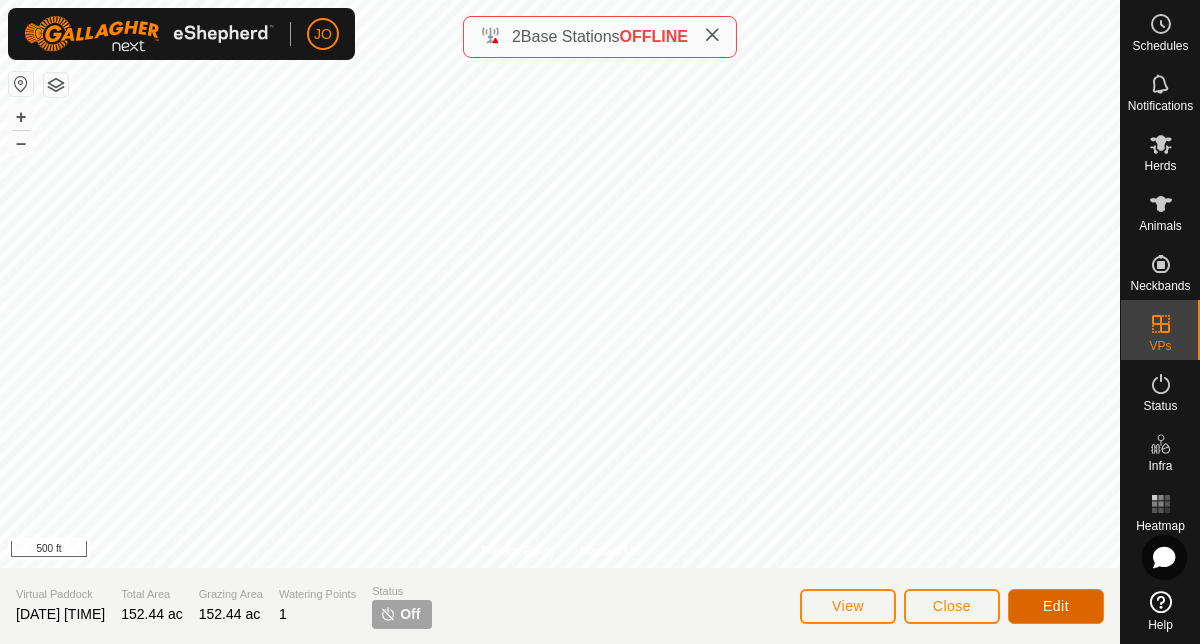 click on "Edit" 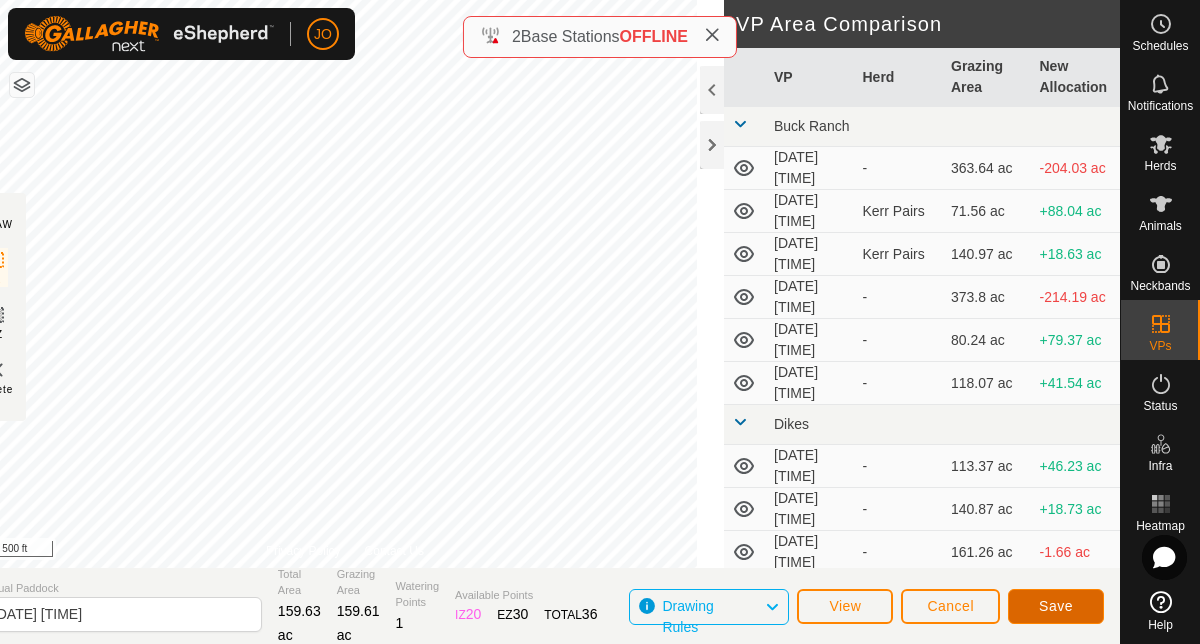 click on "Save" 